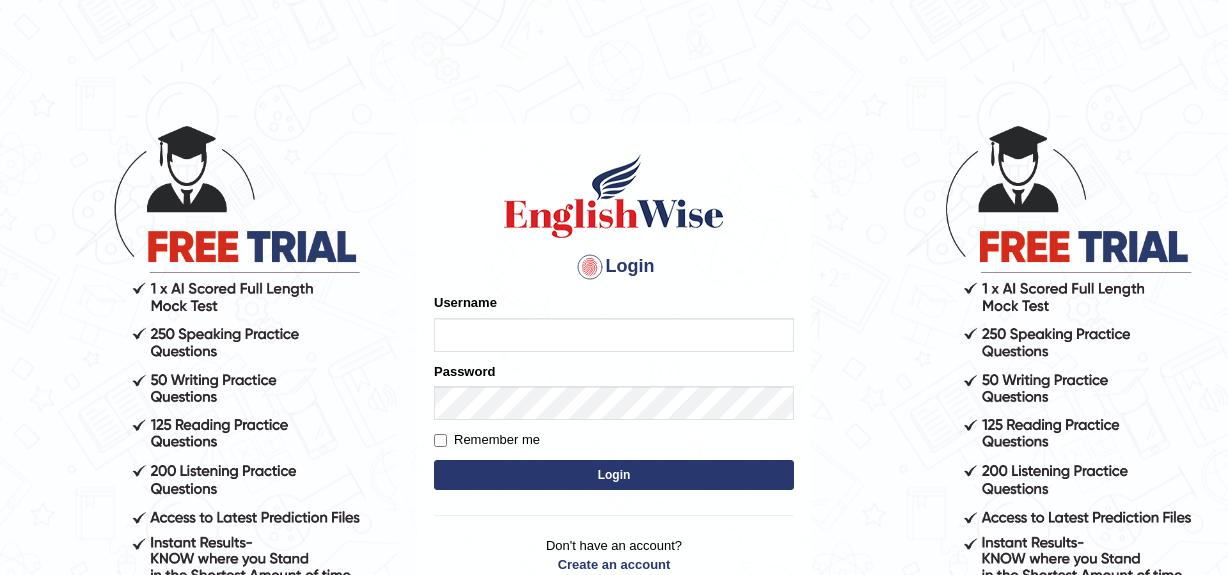 scroll, scrollTop: 0, scrollLeft: 0, axis: both 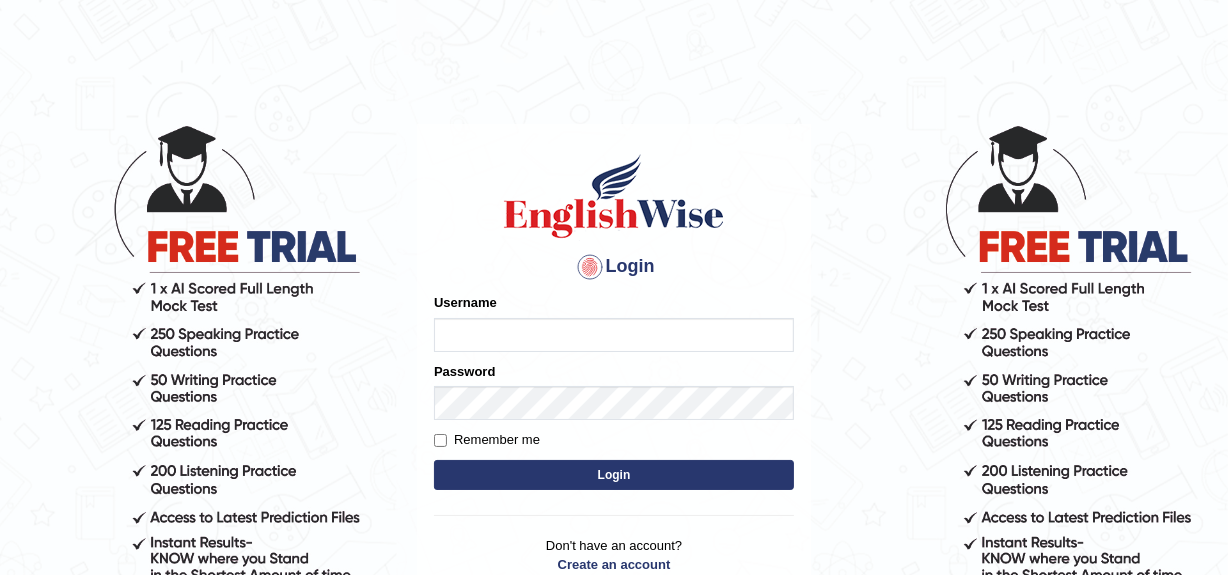 type on "YulyH" 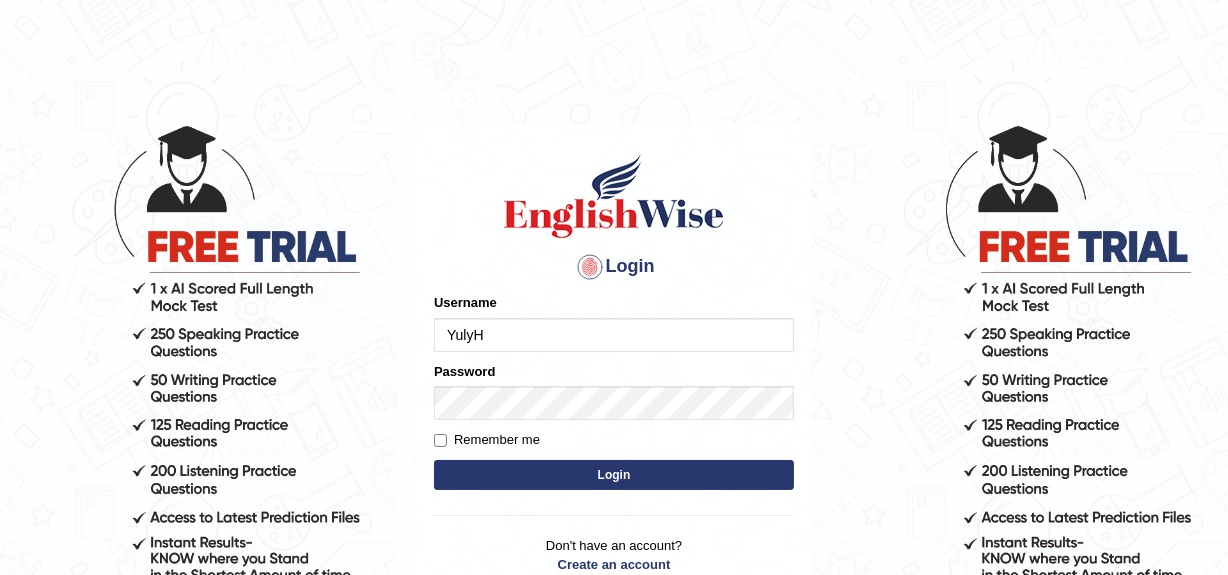 click on "Login" at bounding box center [614, 475] 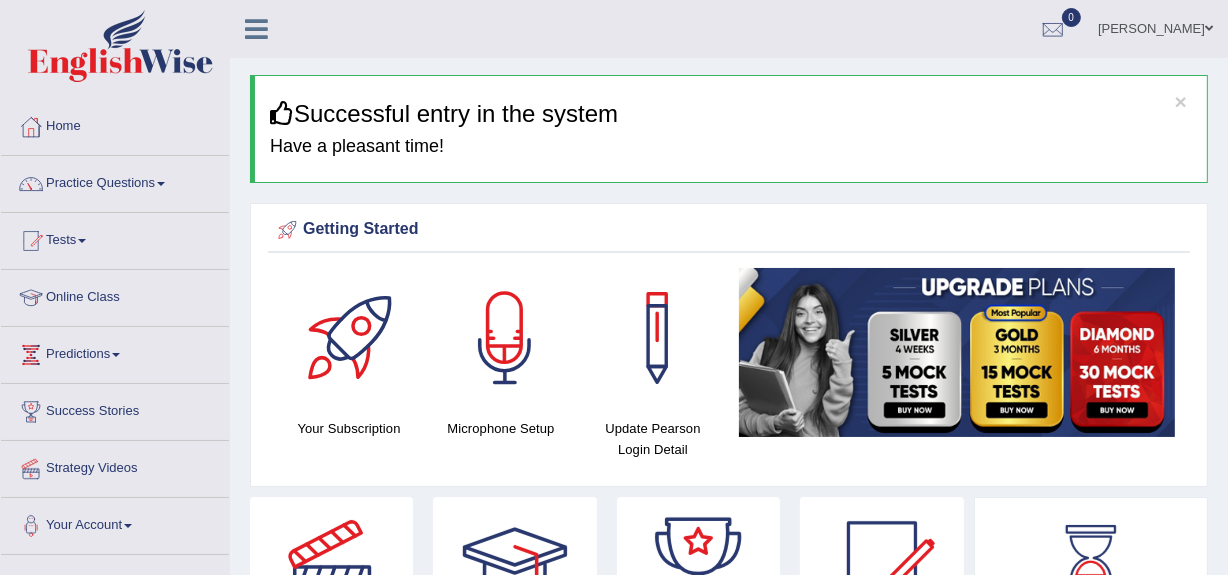 scroll, scrollTop: 0, scrollLeft: 0, axis: both 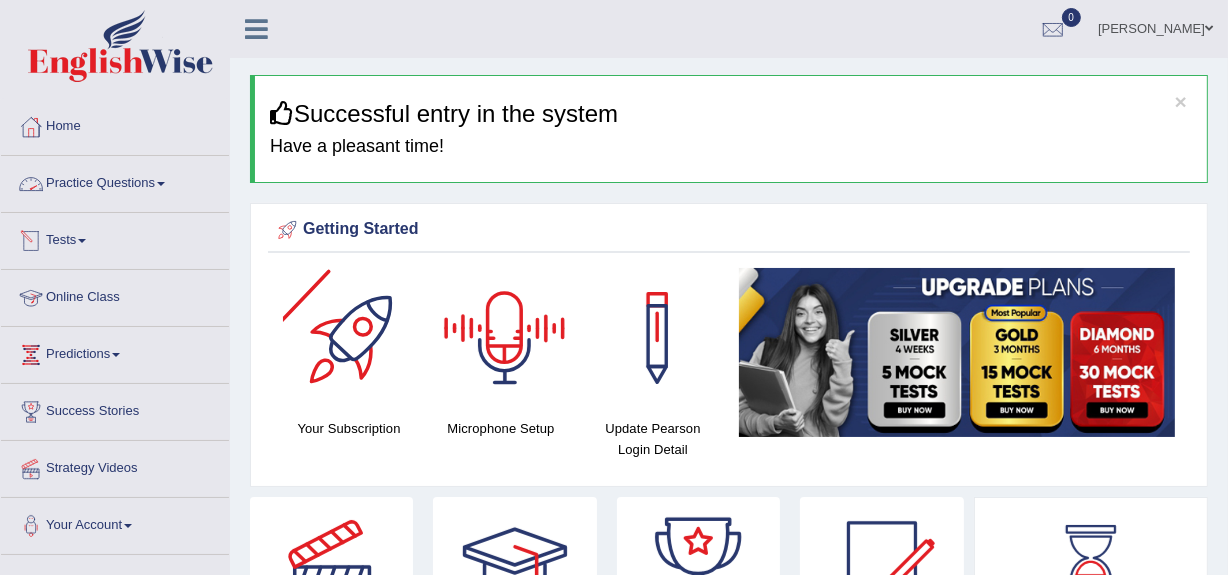 click on "Practice Questions" at bounding box center [115, 181] 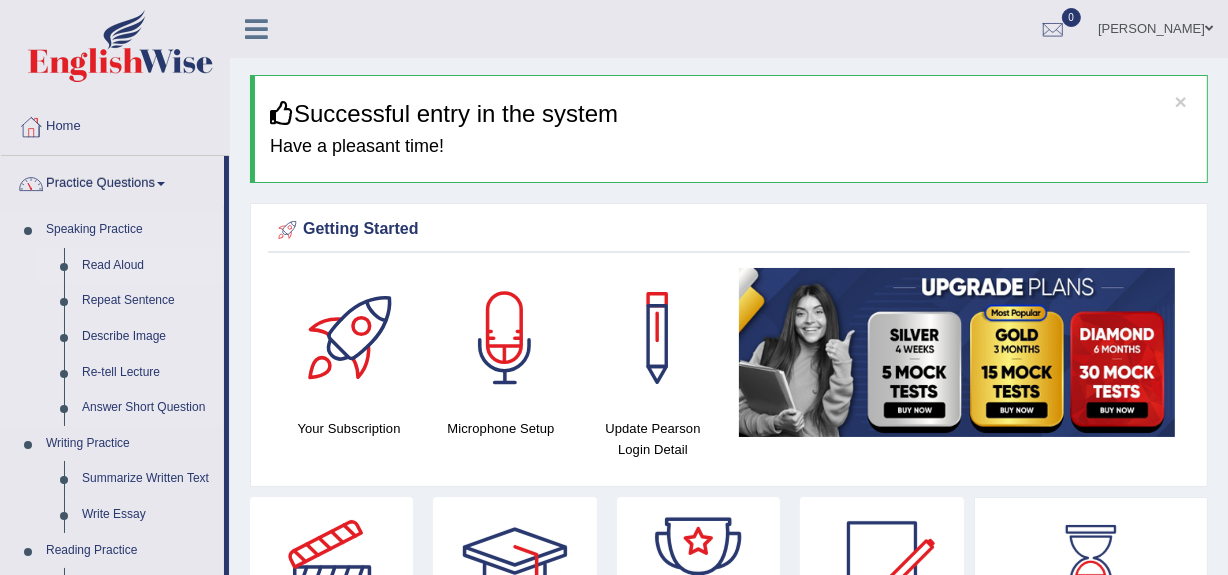 click on "Read Aloud" at bounding box center [148, 266] 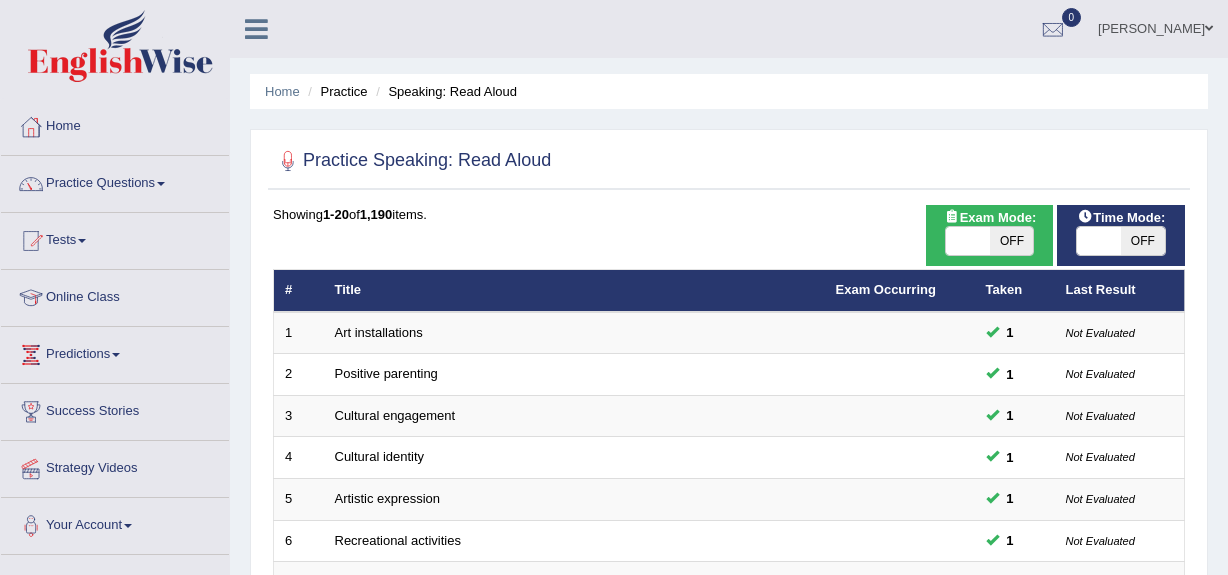 scroll, scrollTop: 363, scrollLeft: 0, axis: vertical 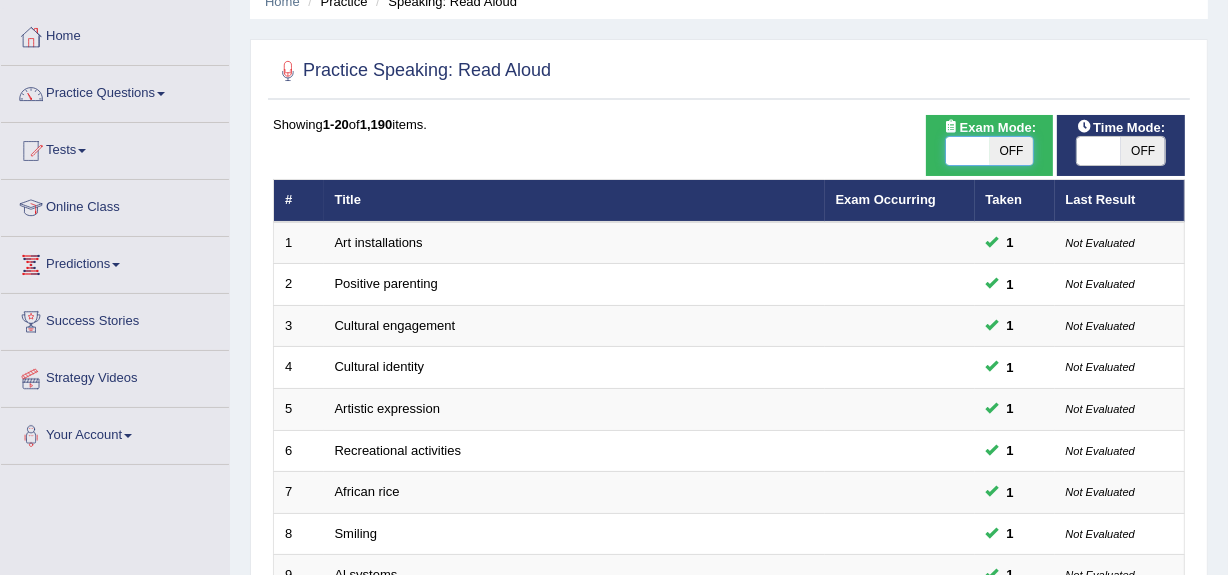 click at bounding box center [968, 151] 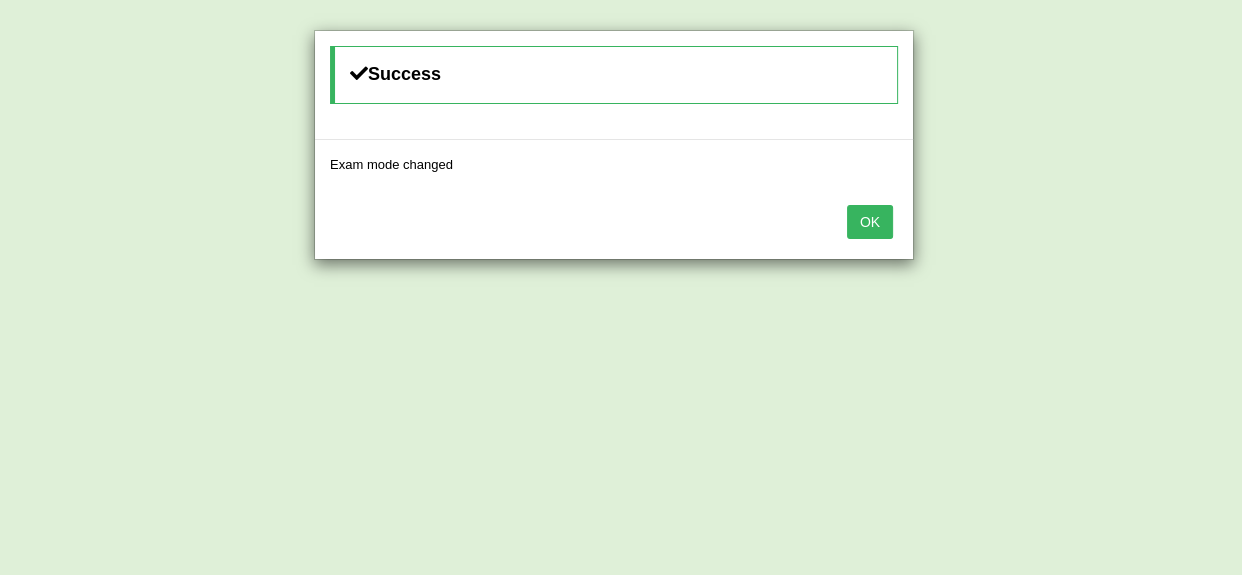 click on "OK" at bounding box center (870, 222) 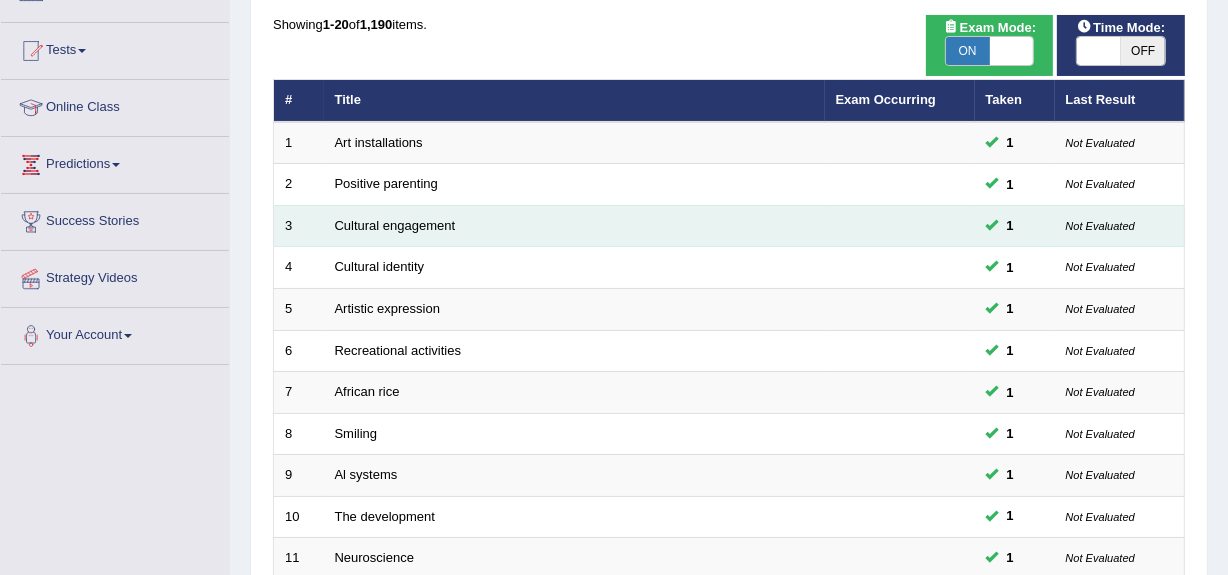 scroll, scrollTop: 363, scrollLeft: 0, axis: vertical 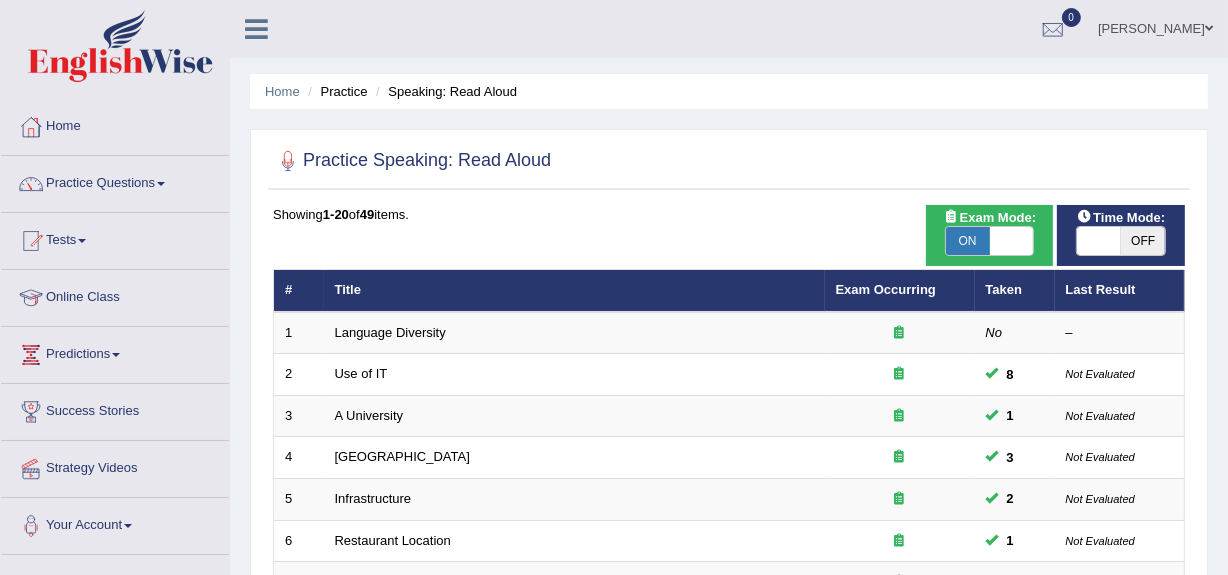 click at bounding box center (1012, 241) 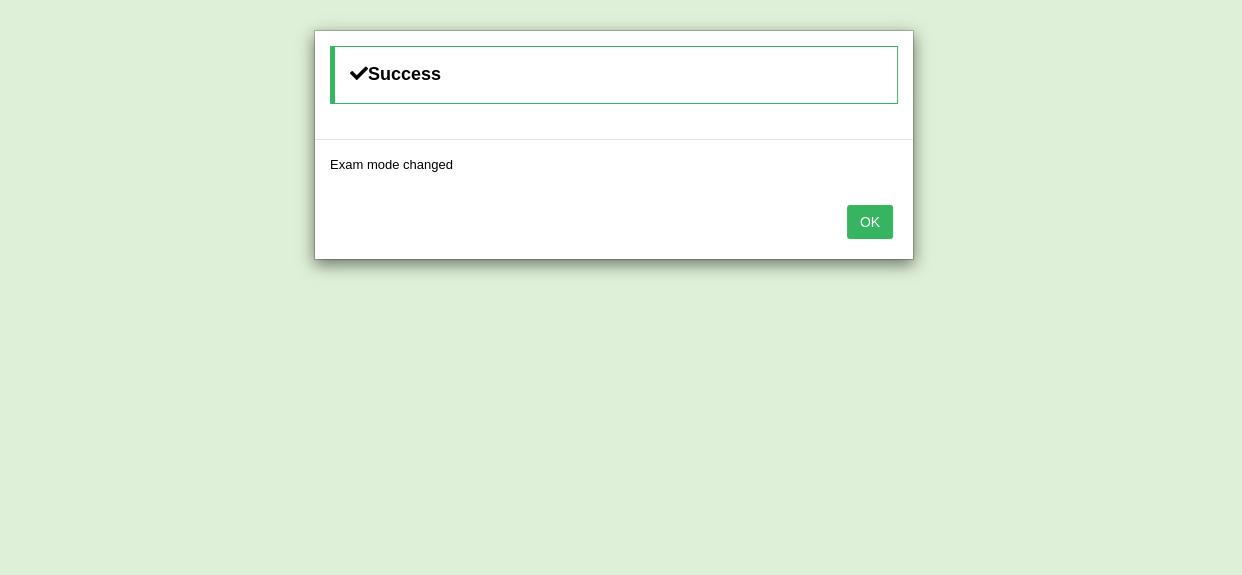 click on "OK" at bounding box center [870, 222] 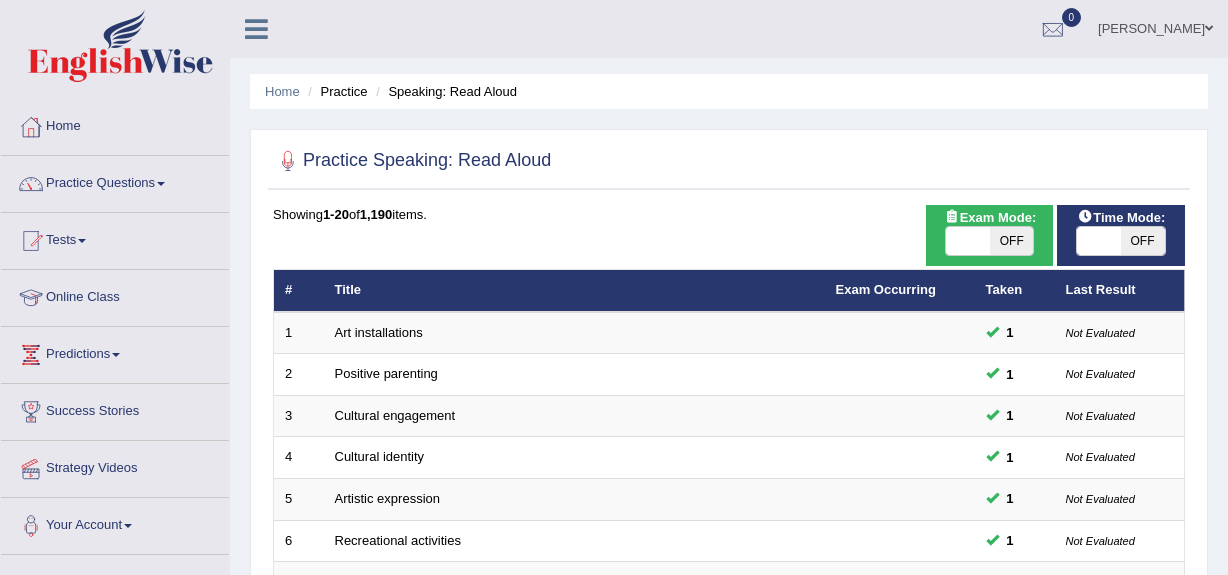 scroll, scrollTop: 0, scrollLeft: 0, axis: both 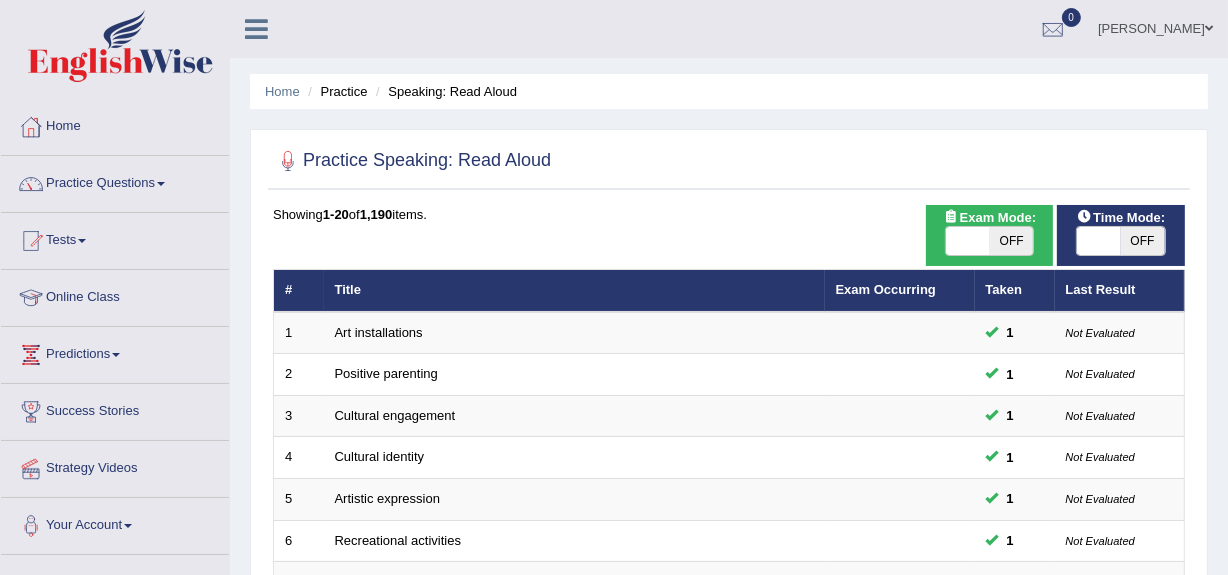 click at bounding box center [1099, 241] 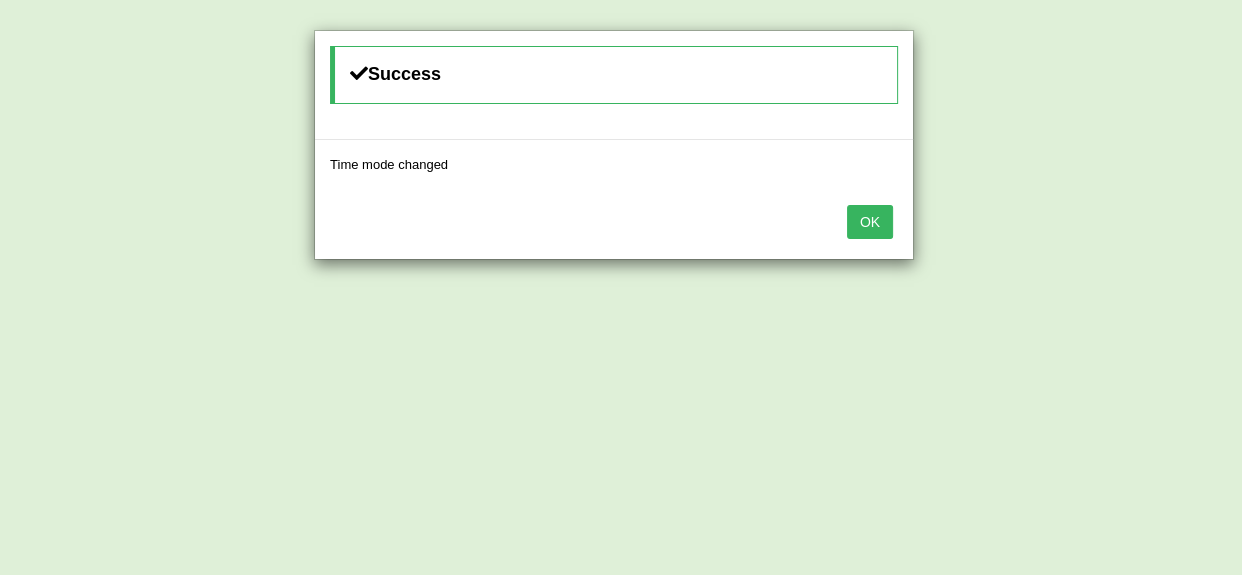 click on "OK" at bounding box center (870, 222) 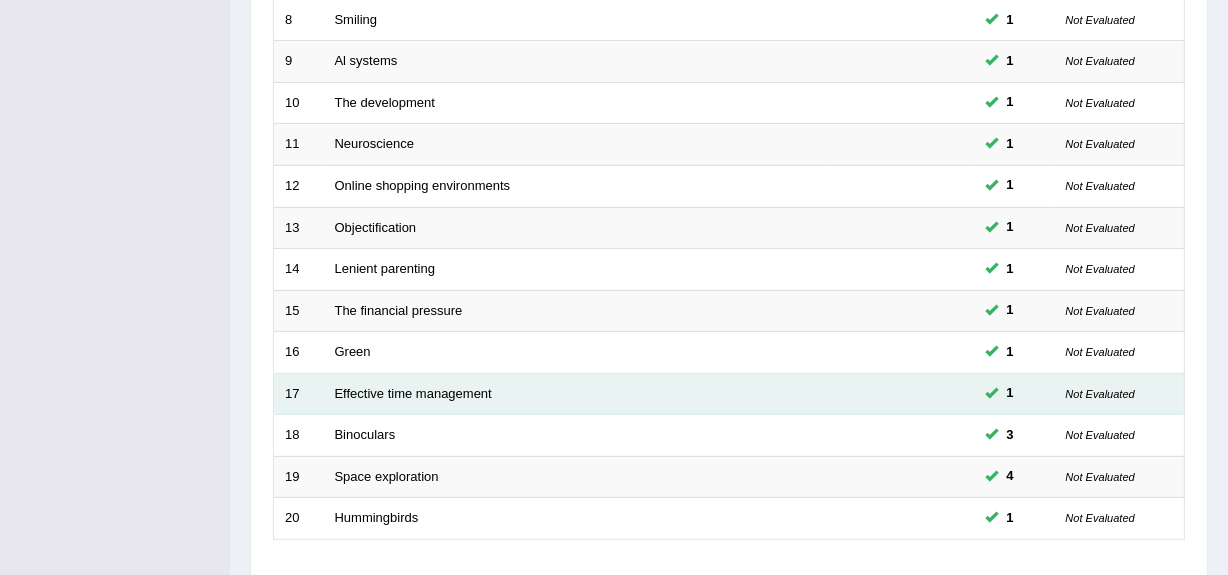scroll, scrollTop: 746, scrollLeft: 0, axis: vertical 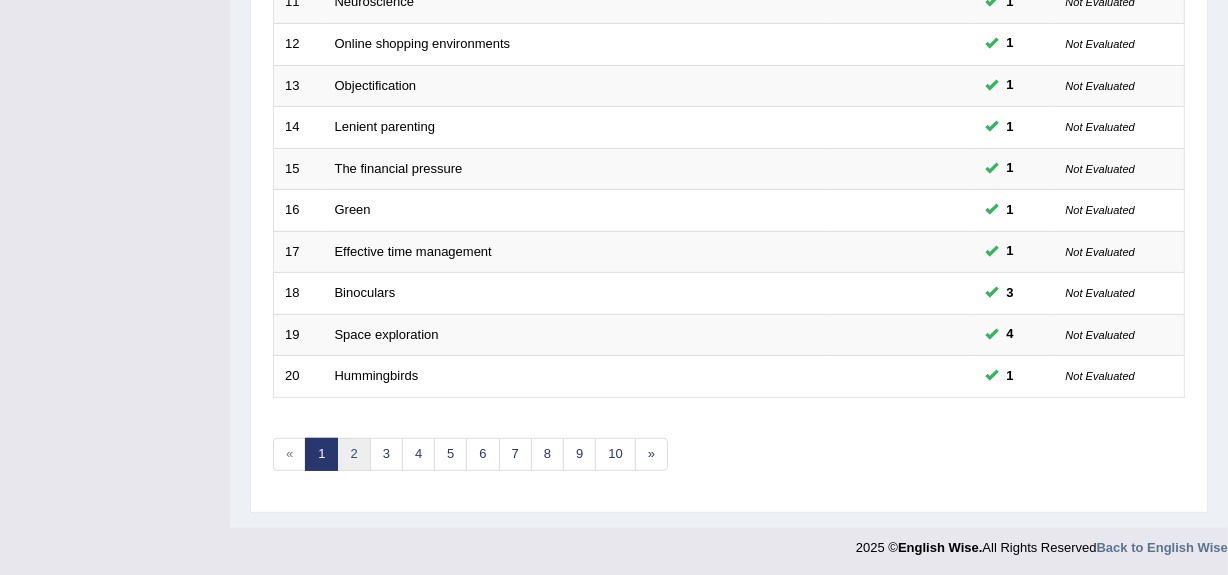 click on "2" at bounding box center [353, 454] 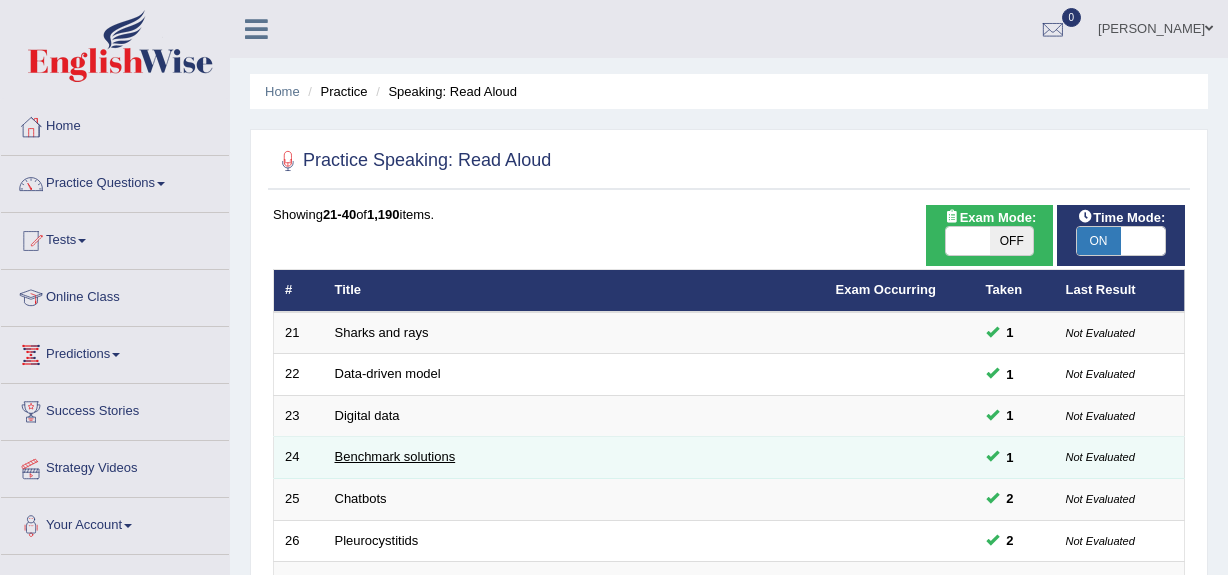 scroll, scrollTop: 0, scrollLeft: 0, axis: both 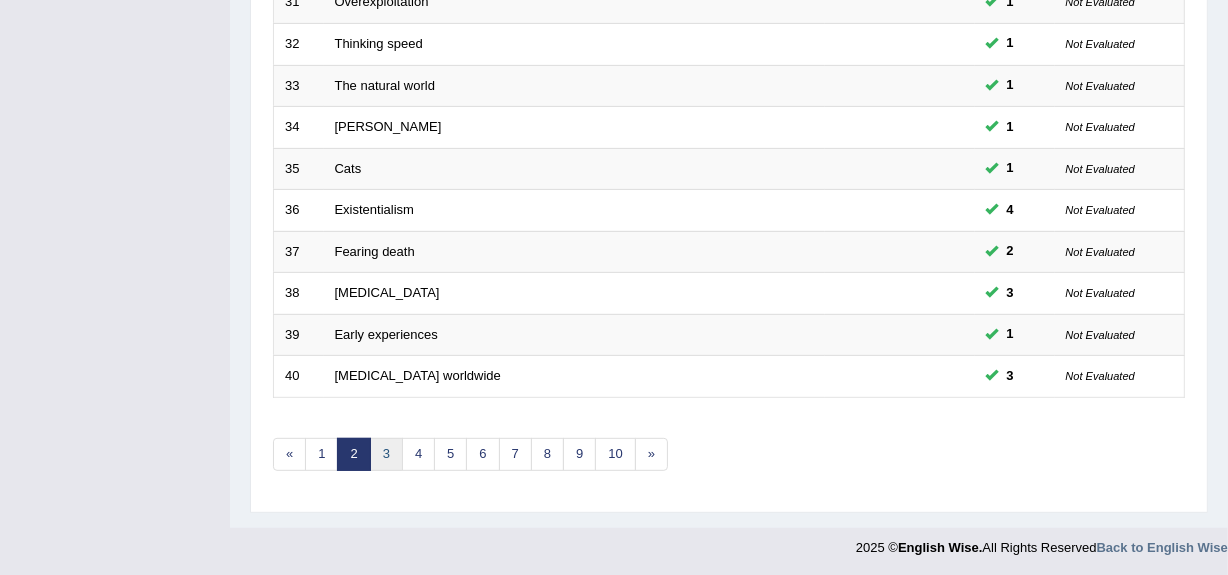 click on "3" at bounding box center (386, 454) 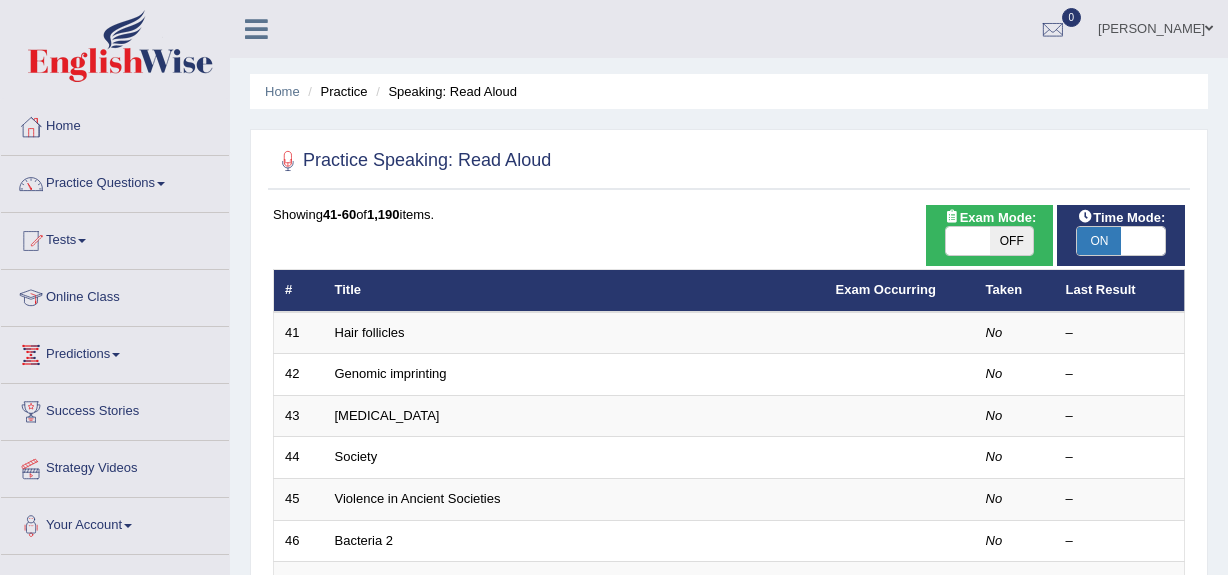 scroll, scrollTop: 0, scrollLeft: 0, axis: both 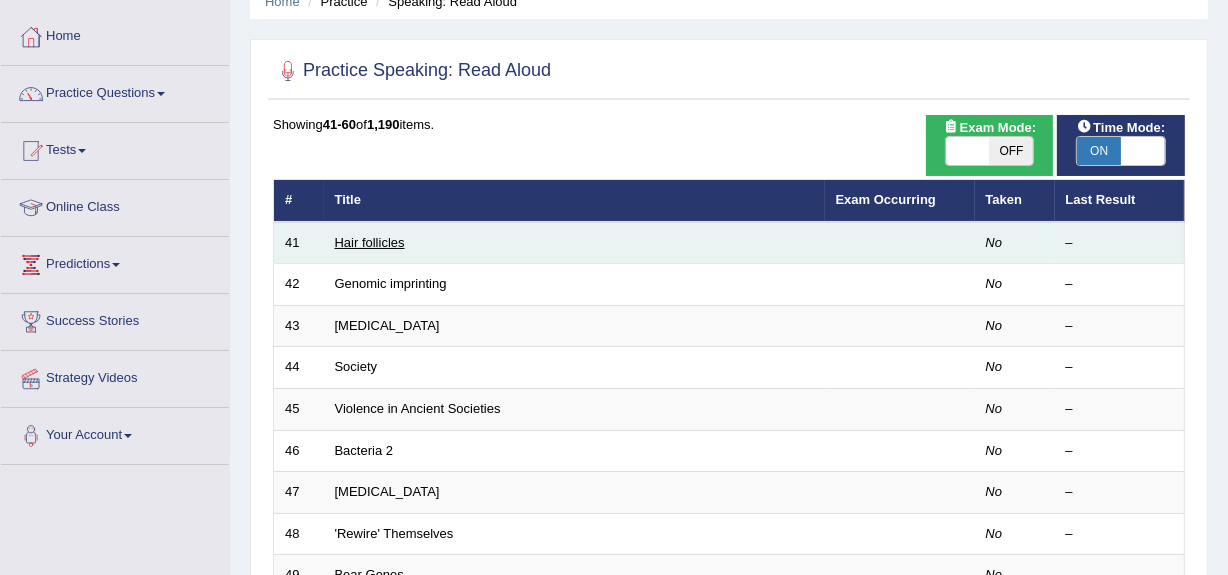 click on "Hair follicles" at bounding box center (370, 242) 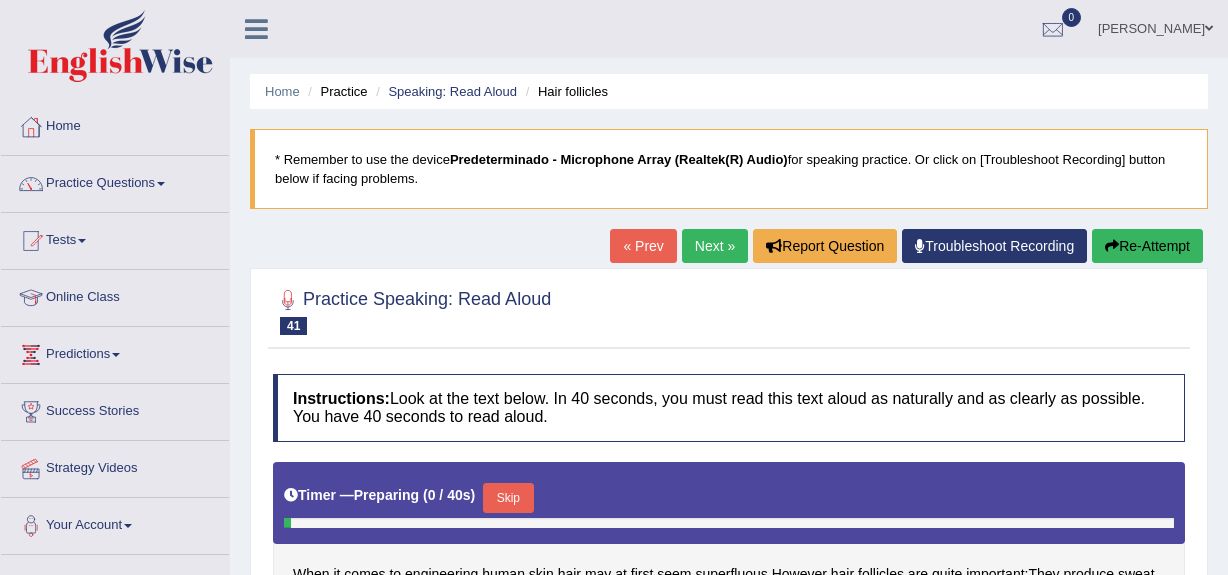 scroll, scrollTop: 305, scrollLeft: 0, axis: vertical 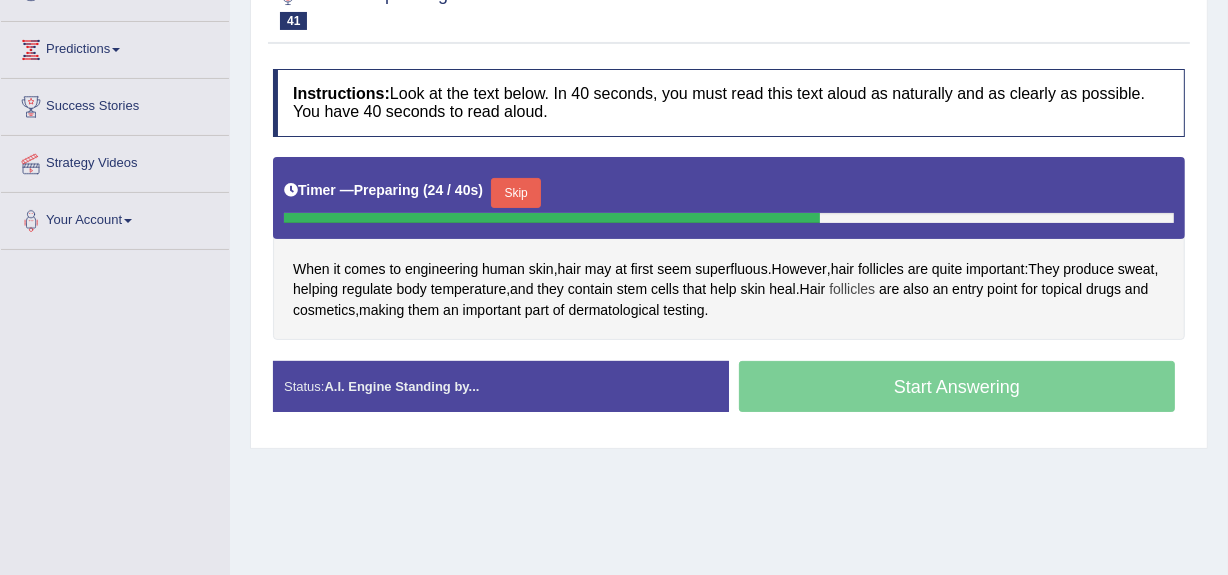 click on "follicles" at bounding box center [852, 289] 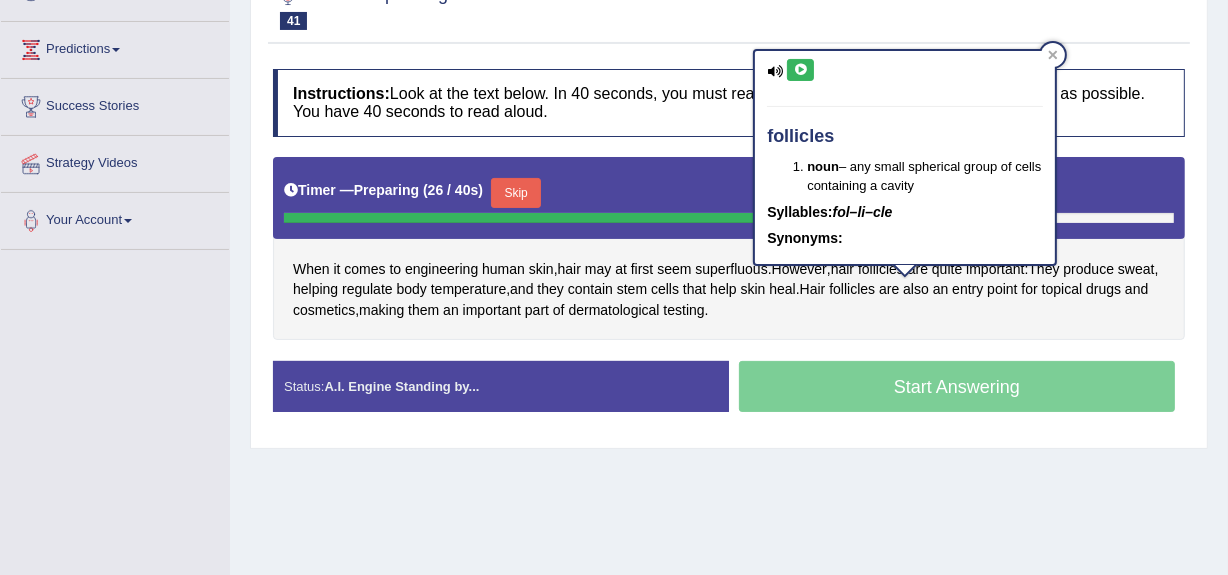 click at bounding box center (800, 70) 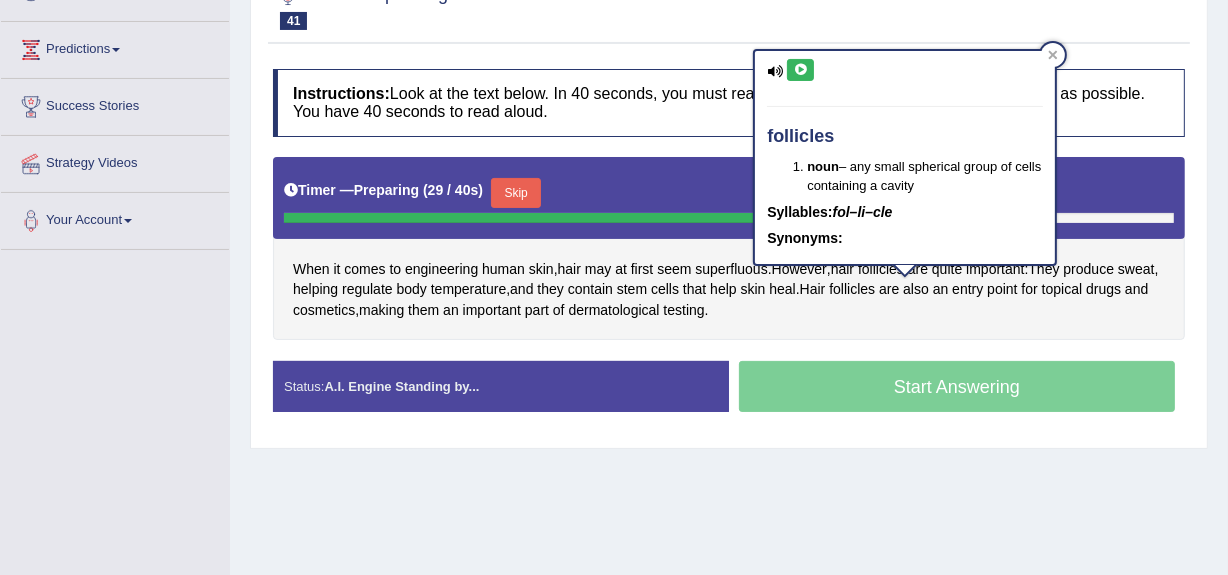 click at bounding box center (800, 70) 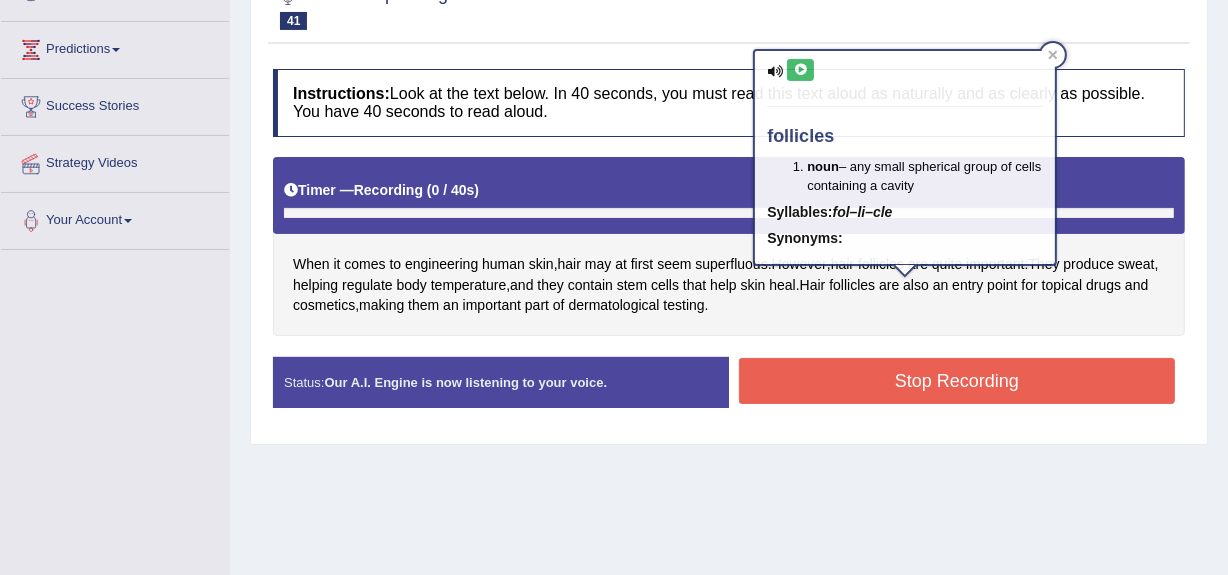 click on "Home
Practice
Speaking: Read Aloud
Hair follicles
* Remember to use the device  Predeterminado - Microphone Array (Realtek(R) Audio)  for speaking practice. Or click on [Troubleshoot Recording] button below if facing problems.
« Prev Next »  Report Question  Troubleshoot Recording  Re-Attempt
Practice Speaking: Read Aloud
41
Hair follicles
Instructions:  Look at the text below. In 40 seconds, you must read this text aloud as naturally and as clearly as possible. You have 40 seconds to read aloud.
Timer —  Recording   ( 0 / 40s ) When   it   comes   to   engineering   human   skin ,  hair   may   at   first   seem   superfluous .  However ,  hair   follicles   are   quite   important :  They   produce   sweat ,  helping   regulate   body   temperature ,  and   they   contain   stem   cells   that   help   skin" at bounding box center (729, 195) 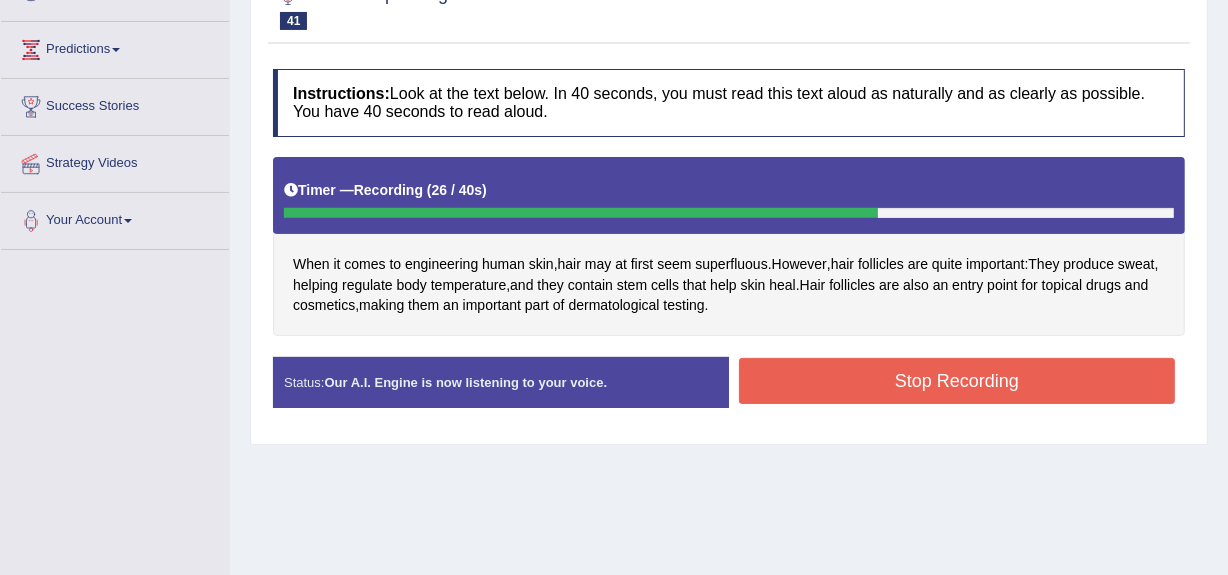click on "Stop Recording" at bounding box center [957, 381] 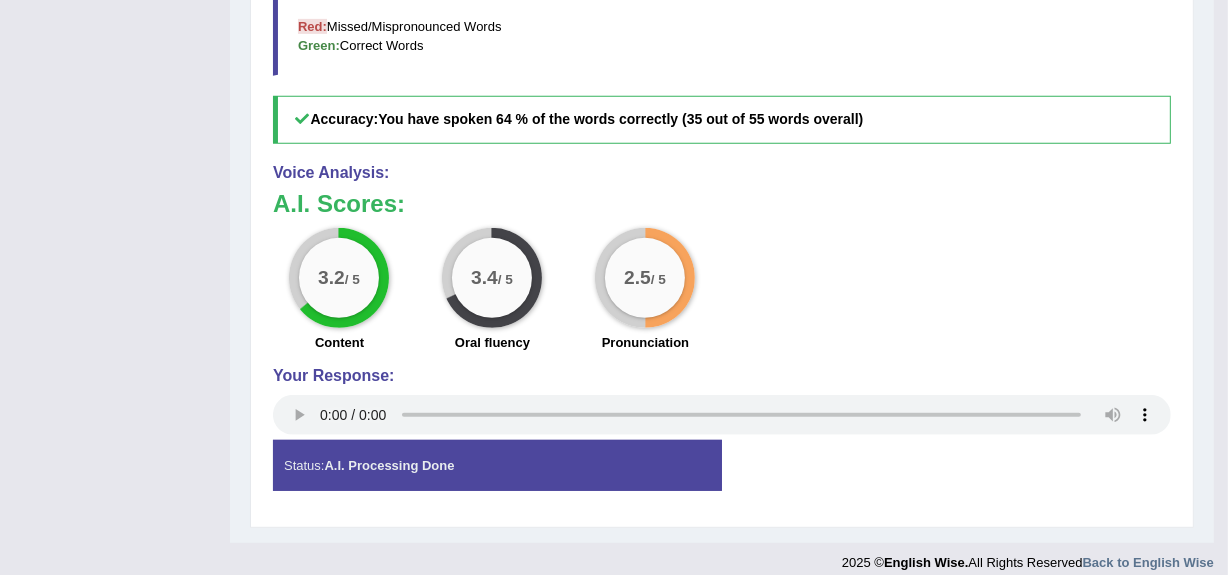 scroll, scrollTop: 850, scrollLeft: 0, axis: vertical 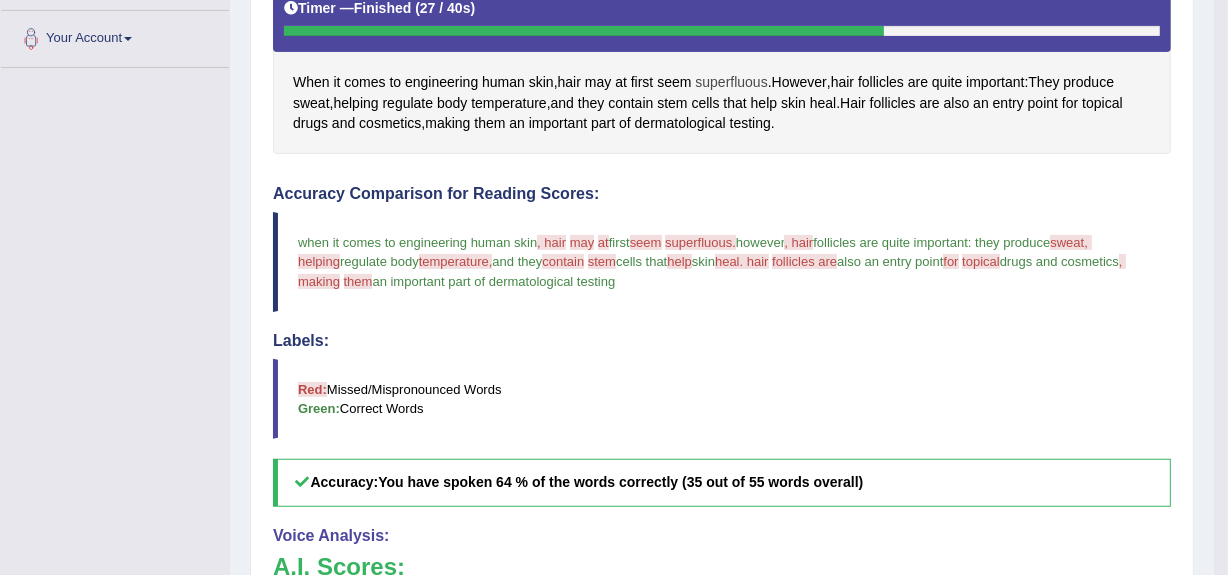 click on "superfluous" at bounding box center (731, 82) 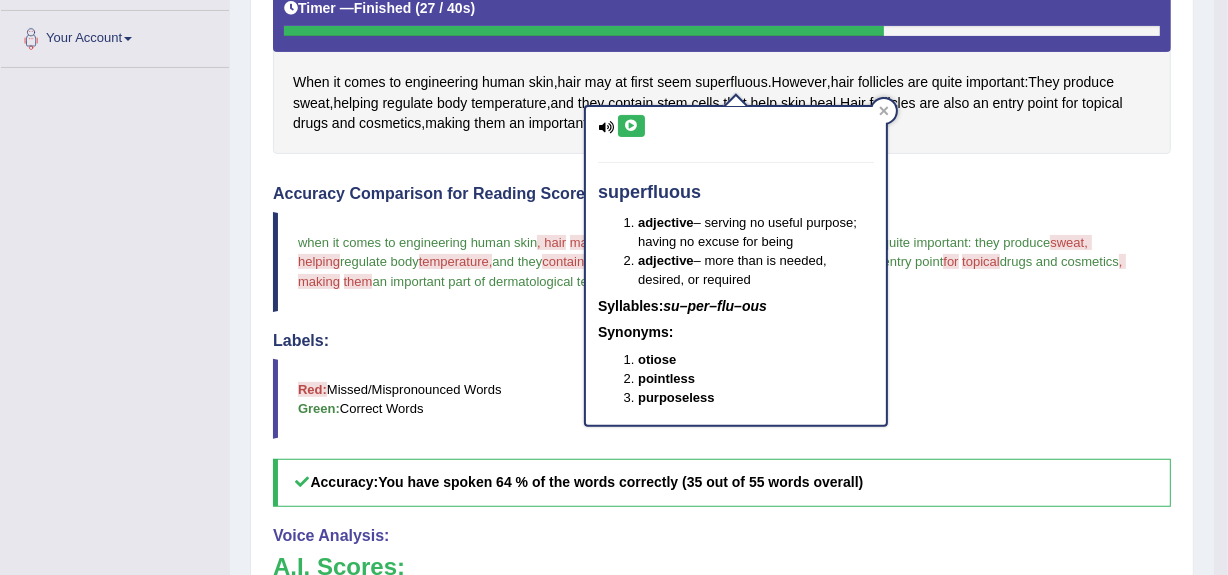 click at bounding box center (631, 126) 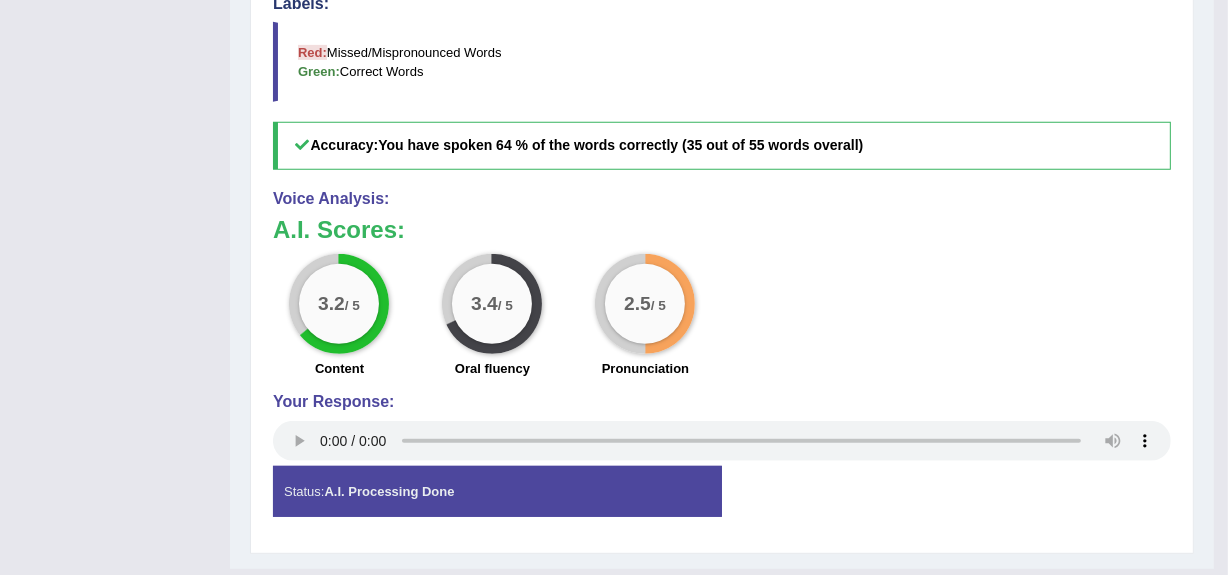scroll, scrollTop: 867, scrollLeft: 0, axis: vertical 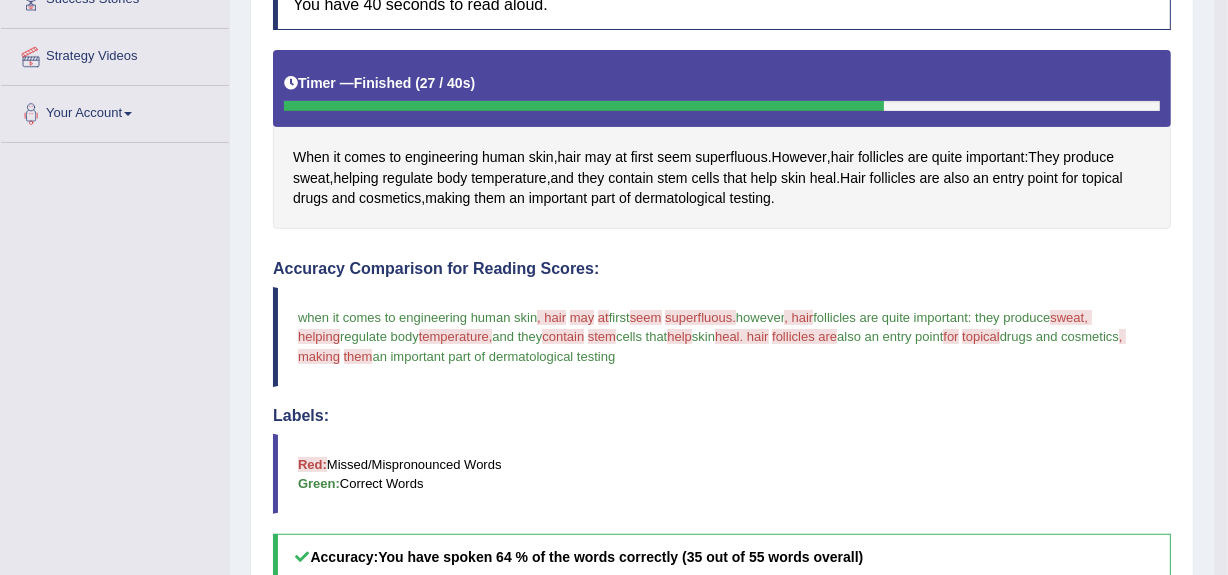 click on "when it comes to engineering human skin , hair   may hair   at [PERSON_NAME]'s  first  seem scene superflowers   superfluous.  however , hair  high  follicles are quite important :    they produce  sweat, helping sweet help in  regulate body  temperature,  temperatures  and they  contain consign   stem a cell  cells that  help helps  skin  heal. hair healthy   follicles are culture  also an entry point  for to   topical fortropical  drugs and cosmetics , making  make it   them in  an important part of dermatological testing" at bounding box center [722, 336] 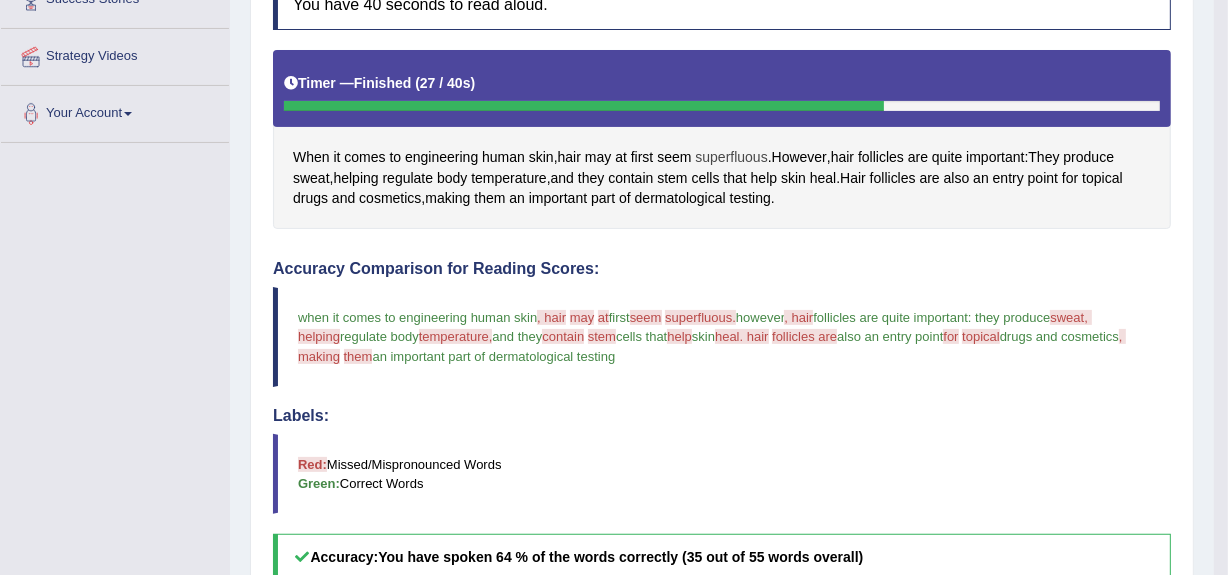 click on "superfluous" at bounding box center (731, 157) 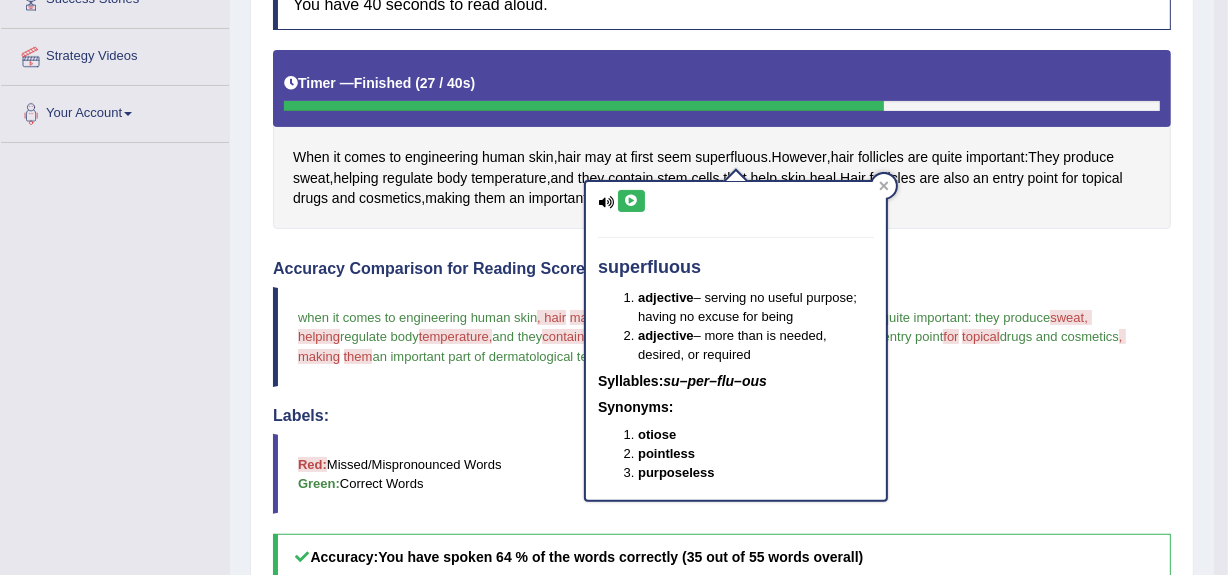 click at bounding box center [631, 201] 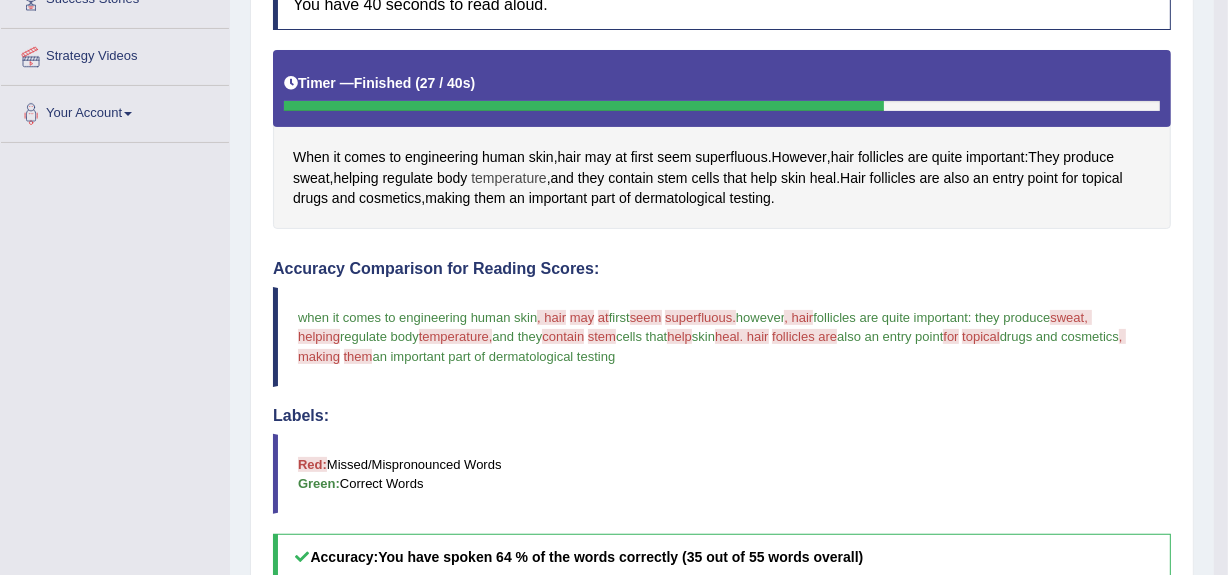 click on "temperature" at bounding box center (508, 178) 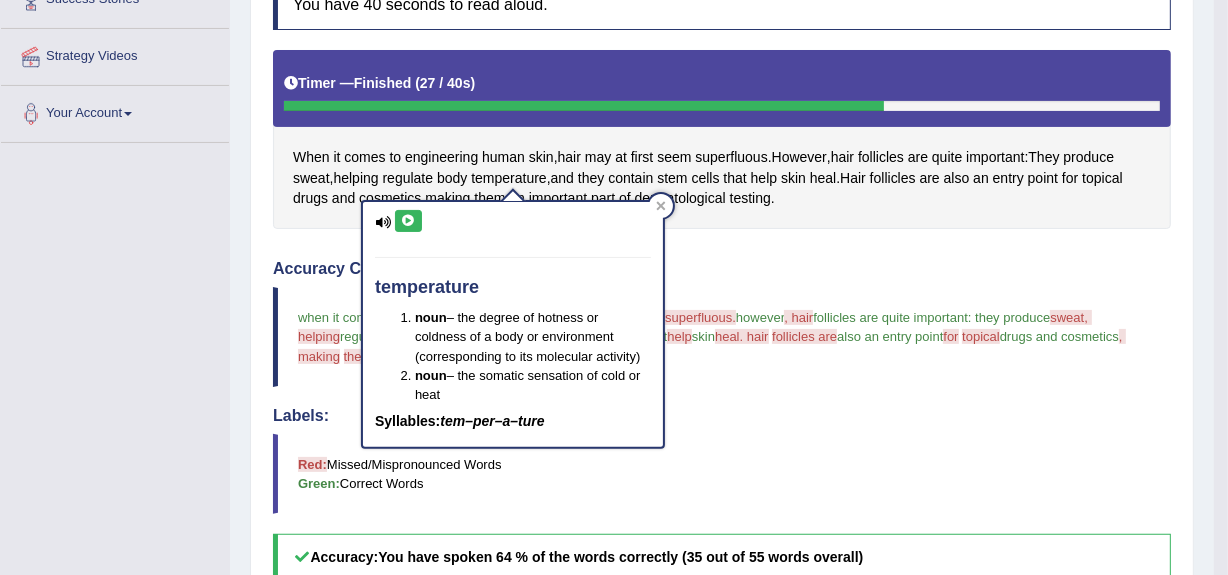 click at bounding box center [408, 221] 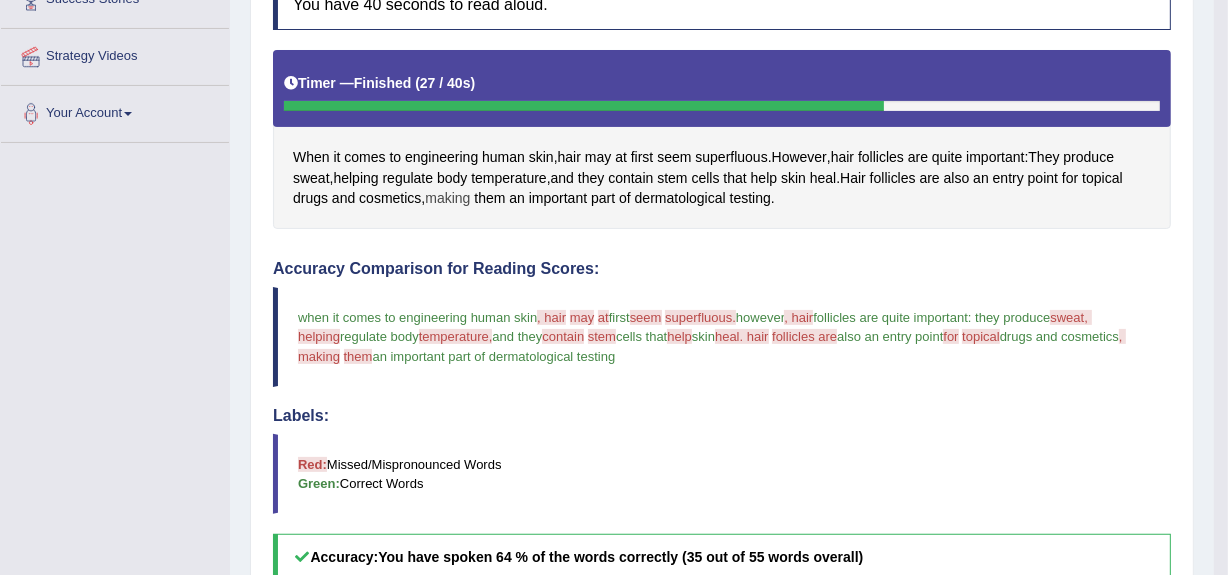 click on "making" at bounding box center (447, 198) 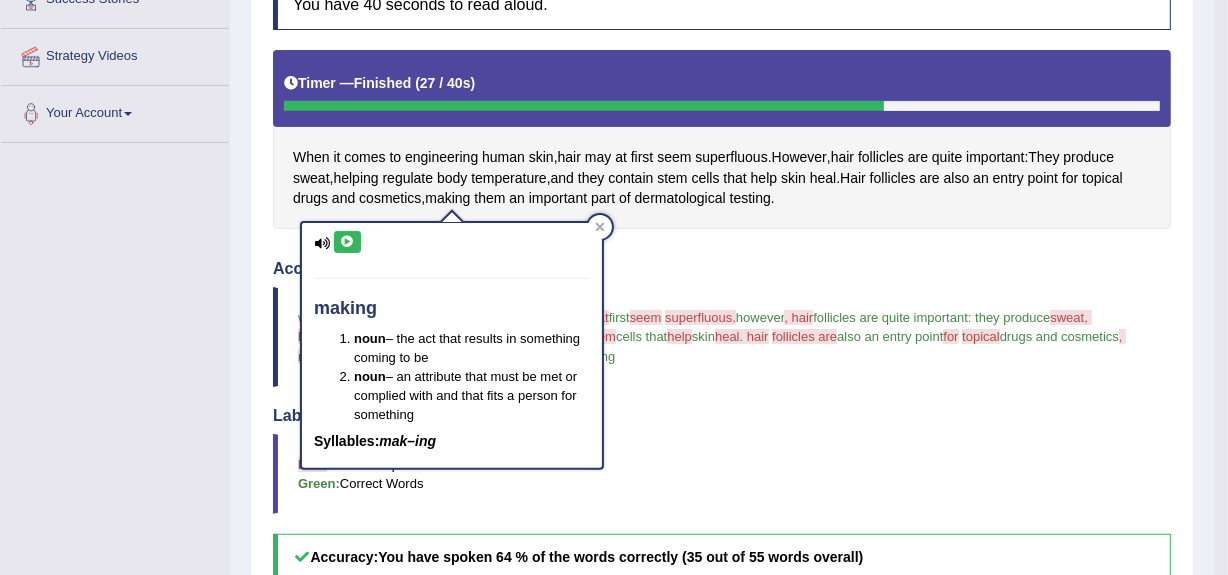 click at bounding box center (347, 242) 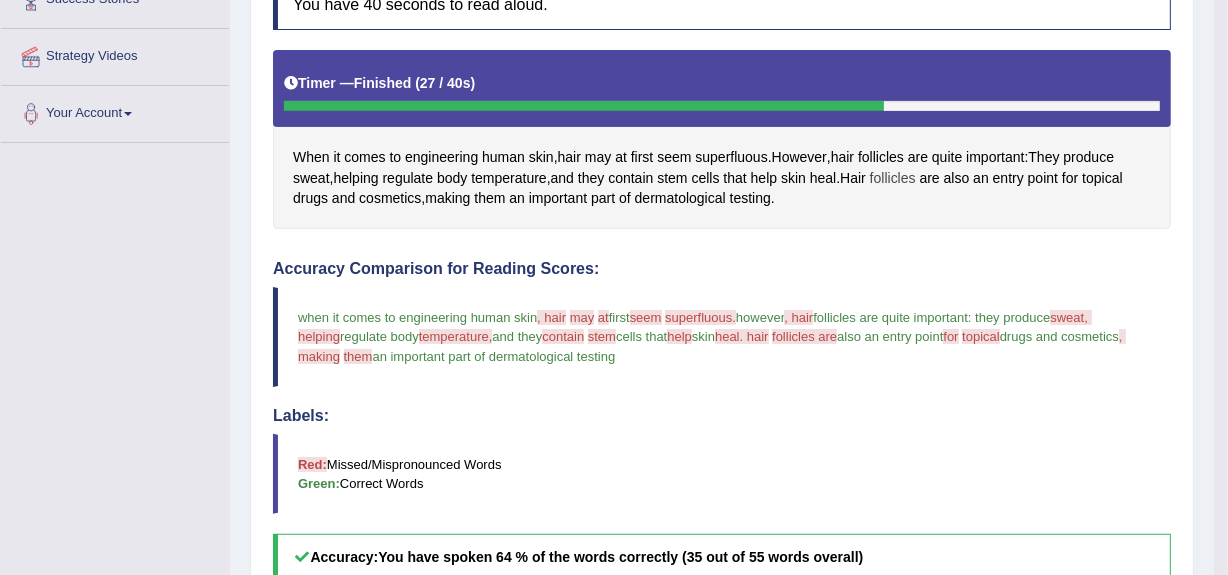 click on "follicles" at bounding box center (893, 178) 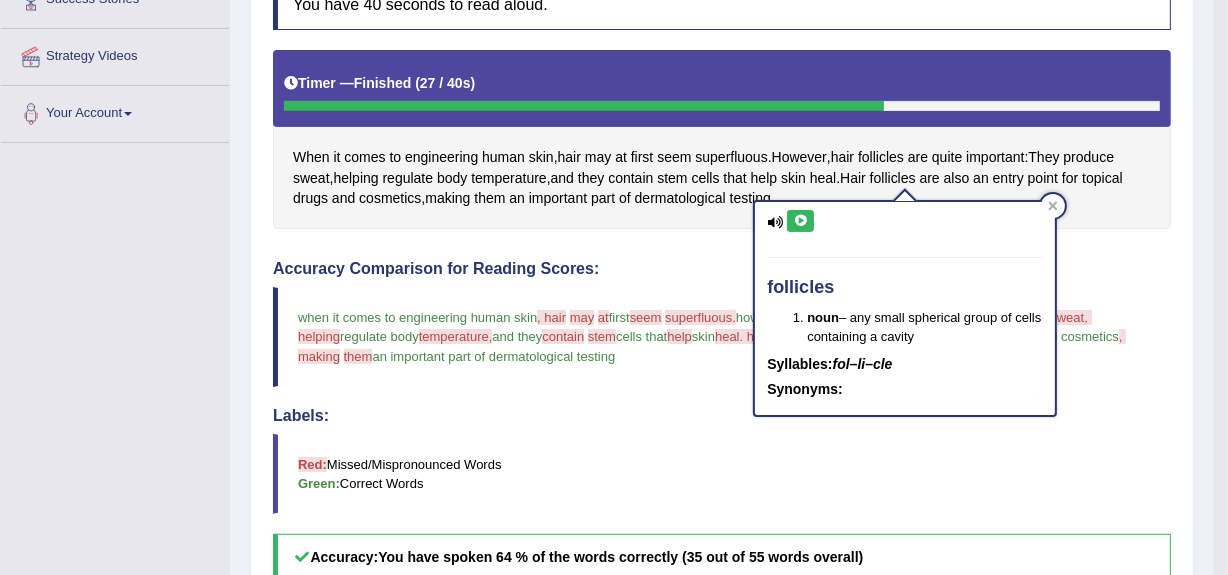 click at bounding box center (800, 221) 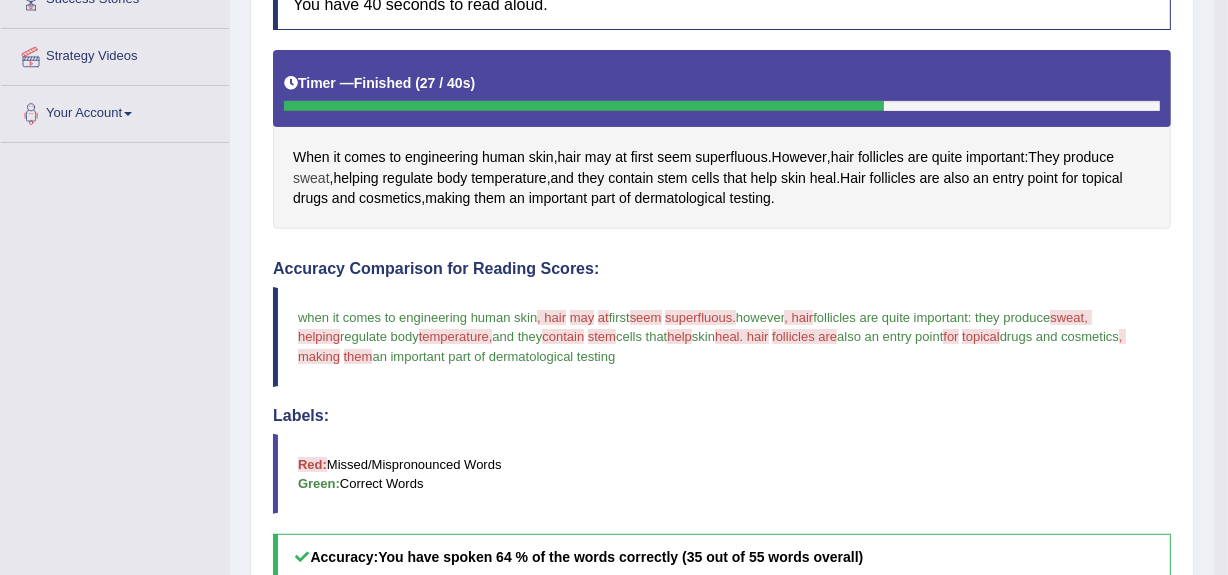 click on "sweat" at bounding box center (311, 178) 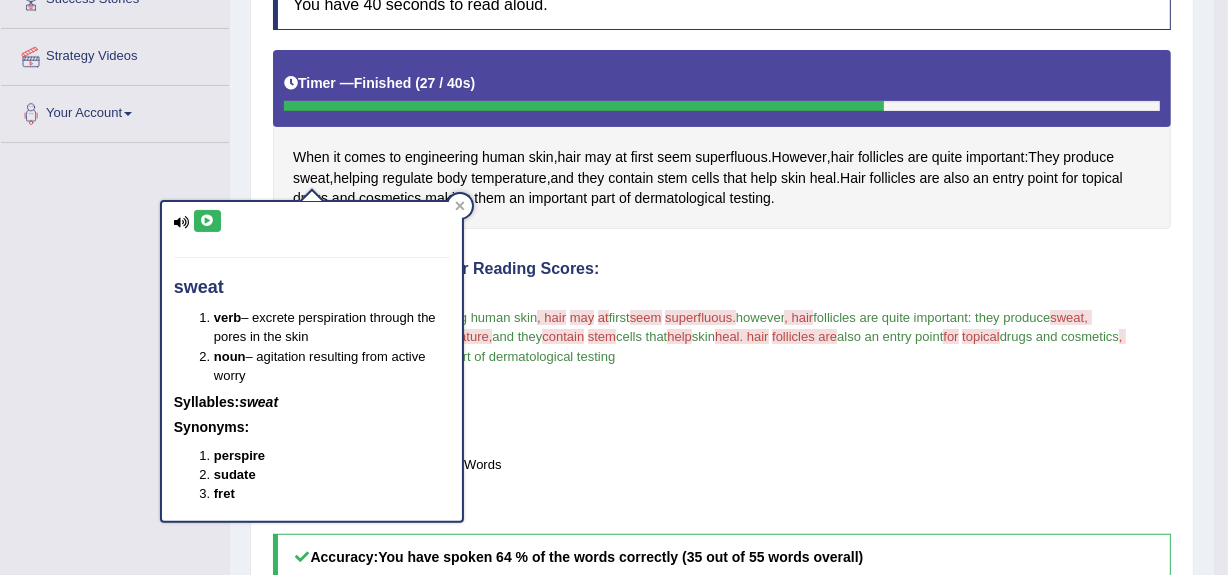 click at bounding box center [207, 221] 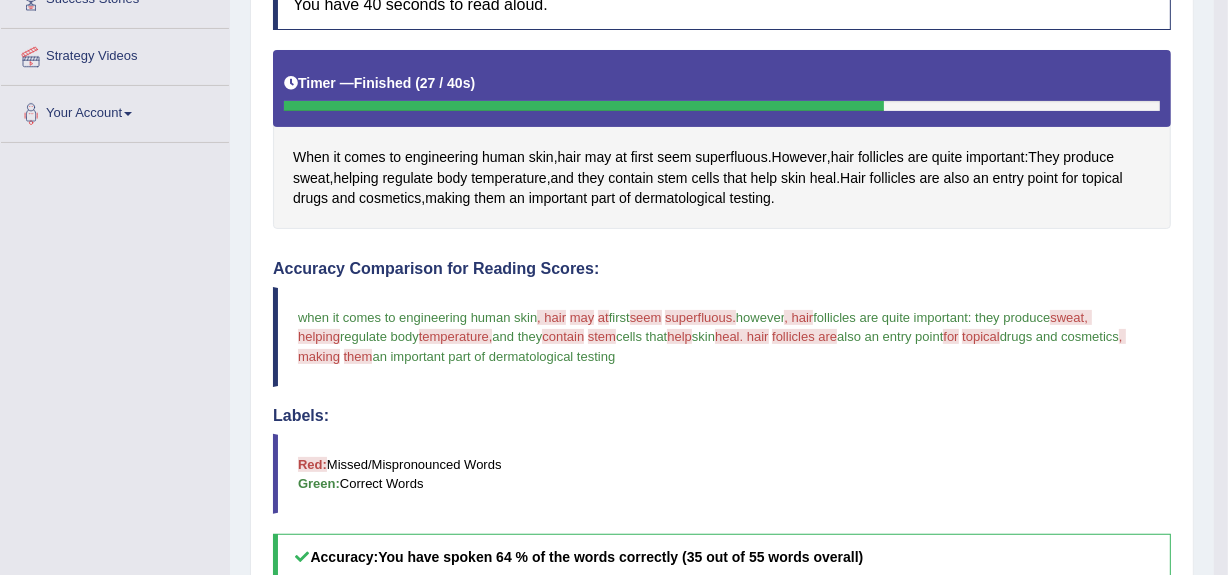 click on "Accuracy:  You have spoken 64 % of the words correctly (35 out of 55 words overall)" at bounding box center [722, 557] 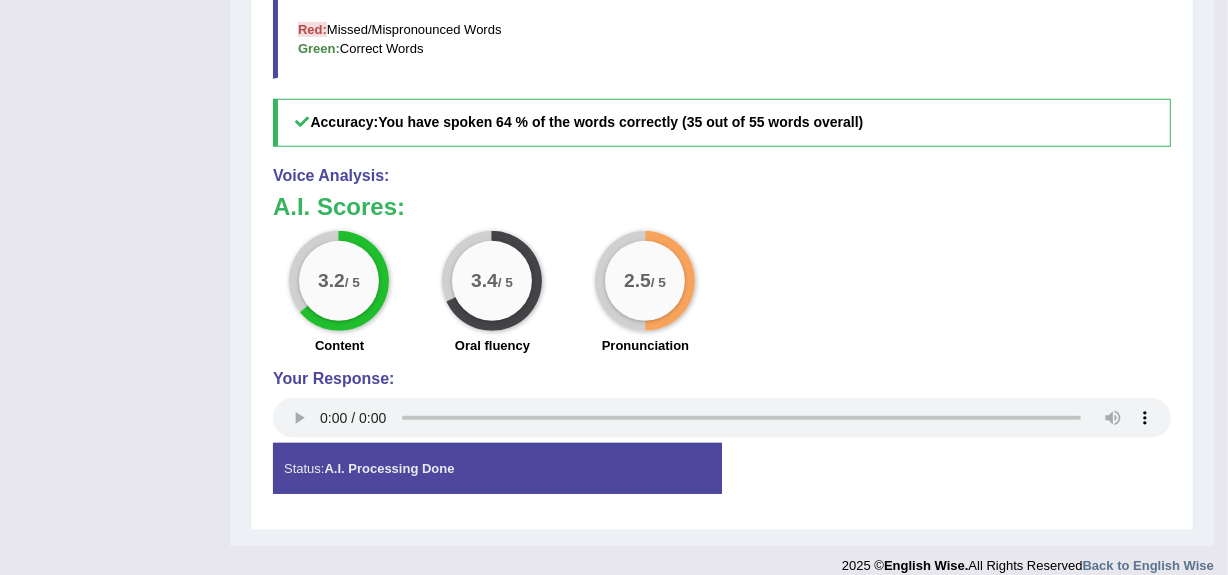 scroll, scrollTop: 867, scrollLeft: 0, axis: vertical 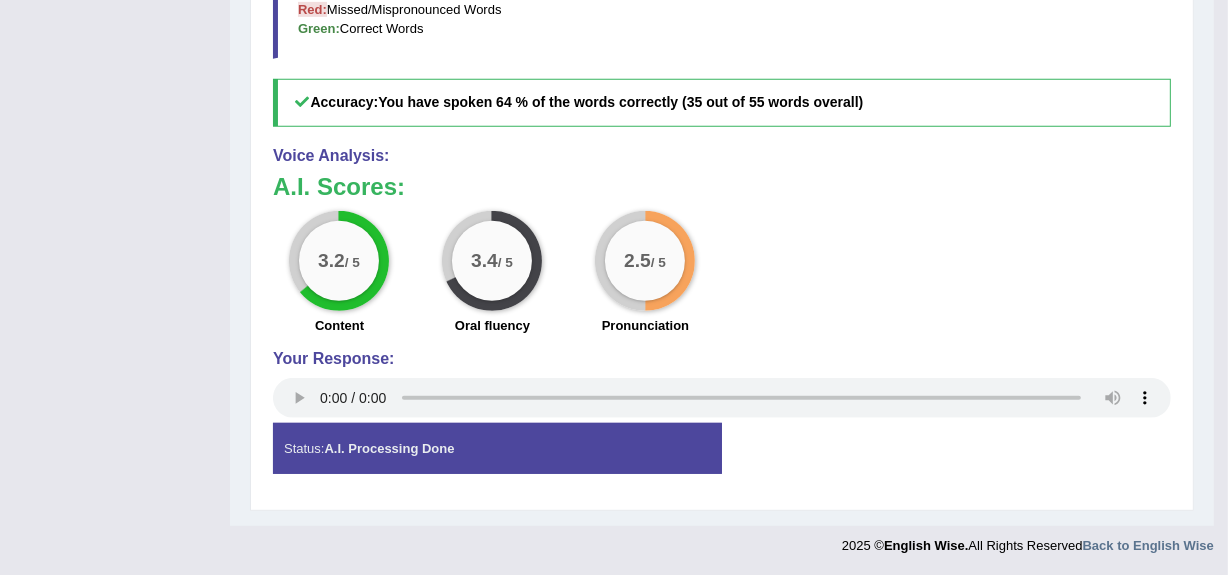 drag, startPoint x: 1209, startPoint y: 520, endPoint x: 140, endPoint y: 618, distance: 1073.4827 